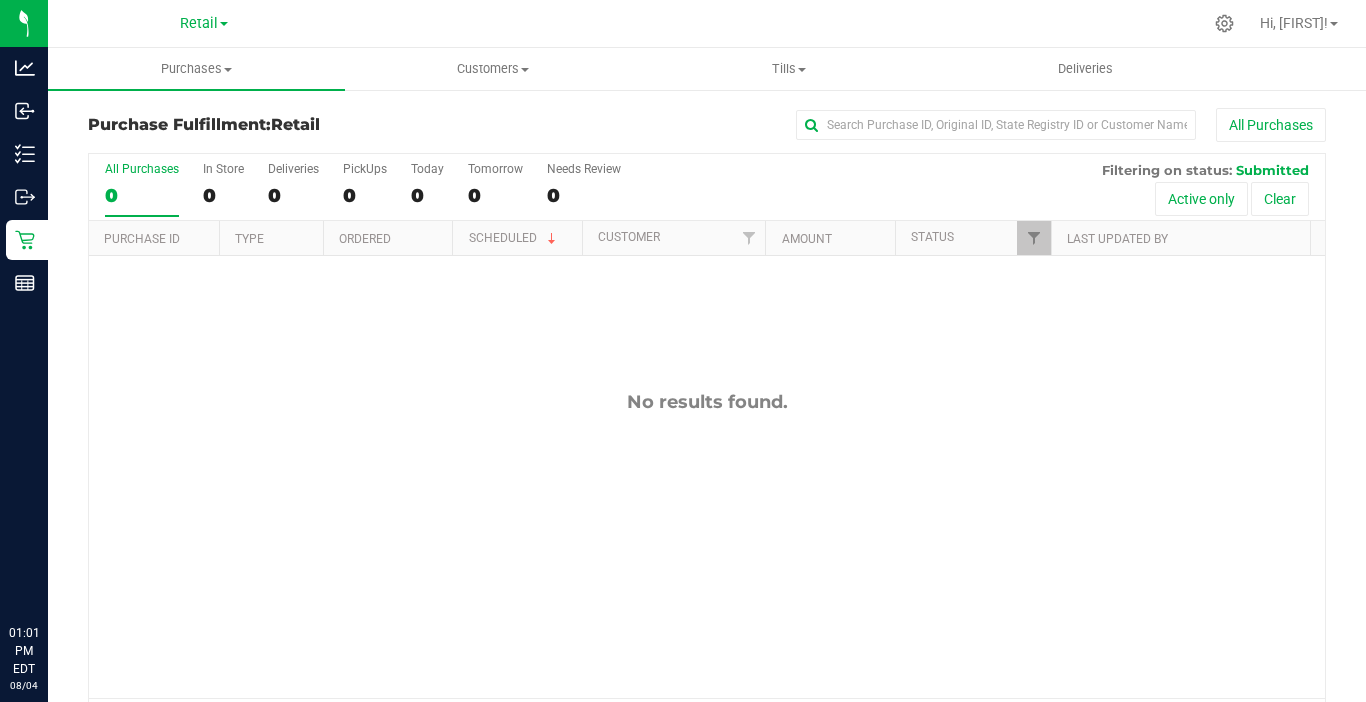 scroll, scrollTop: 0, scrollLeft: 0, axis: both 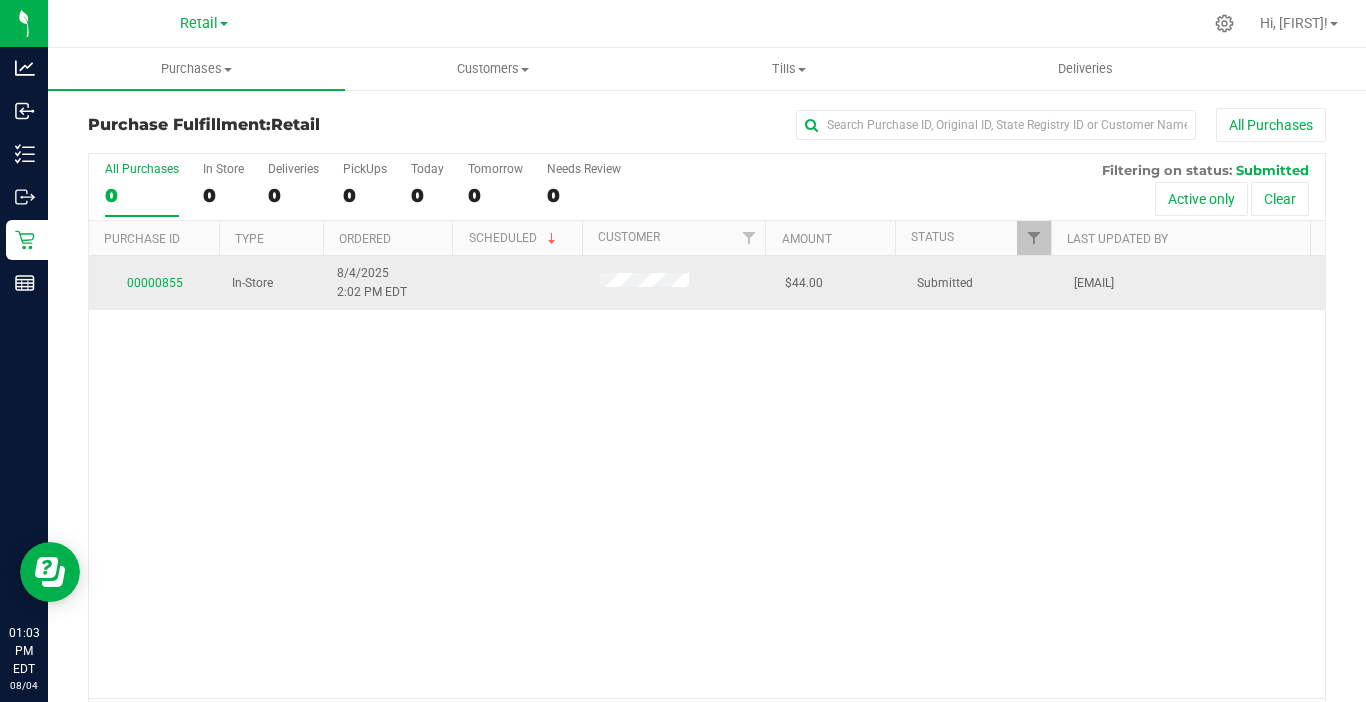 click on "00000855" at bounding box center (154, 283) 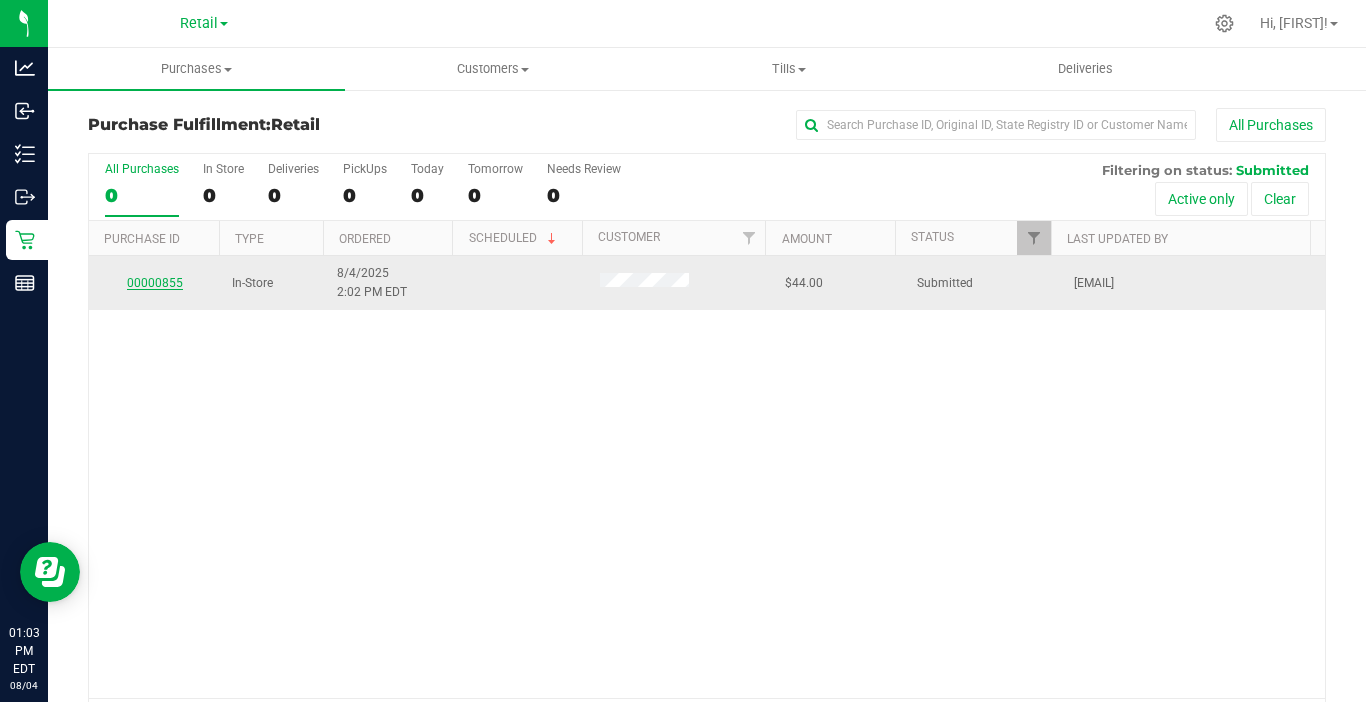 click on "00000855" at bounding box center [155, 283] 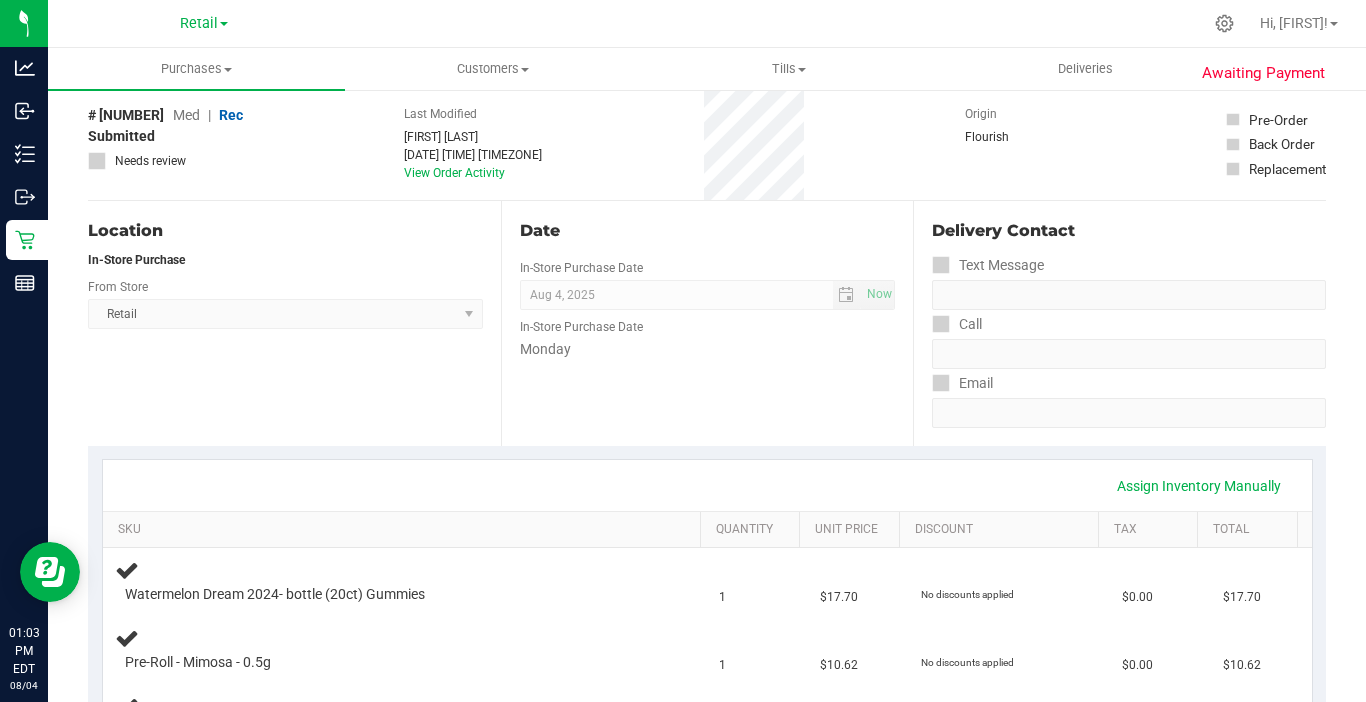 scroll, scrollTop: 200, scrollLeft: 0, axis: vertical 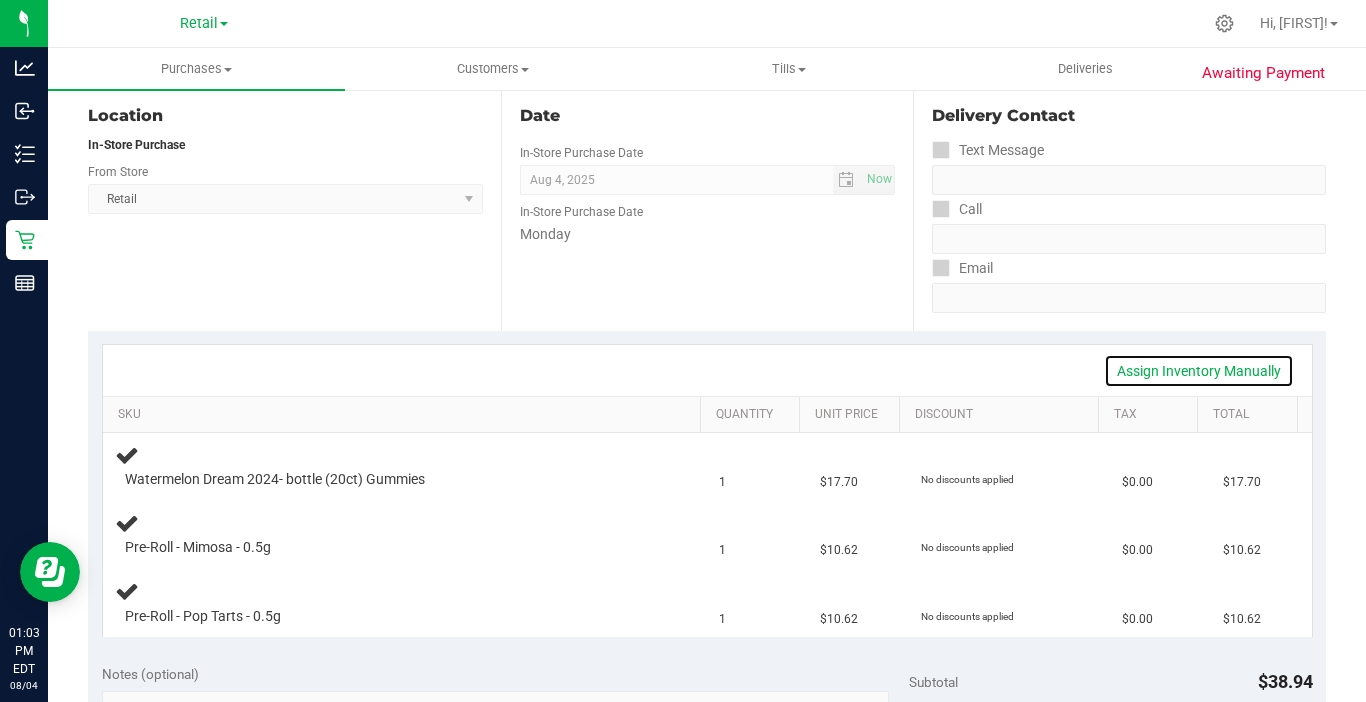 click on "Assign Inventory Manually" at bounding box center [1199, 371] 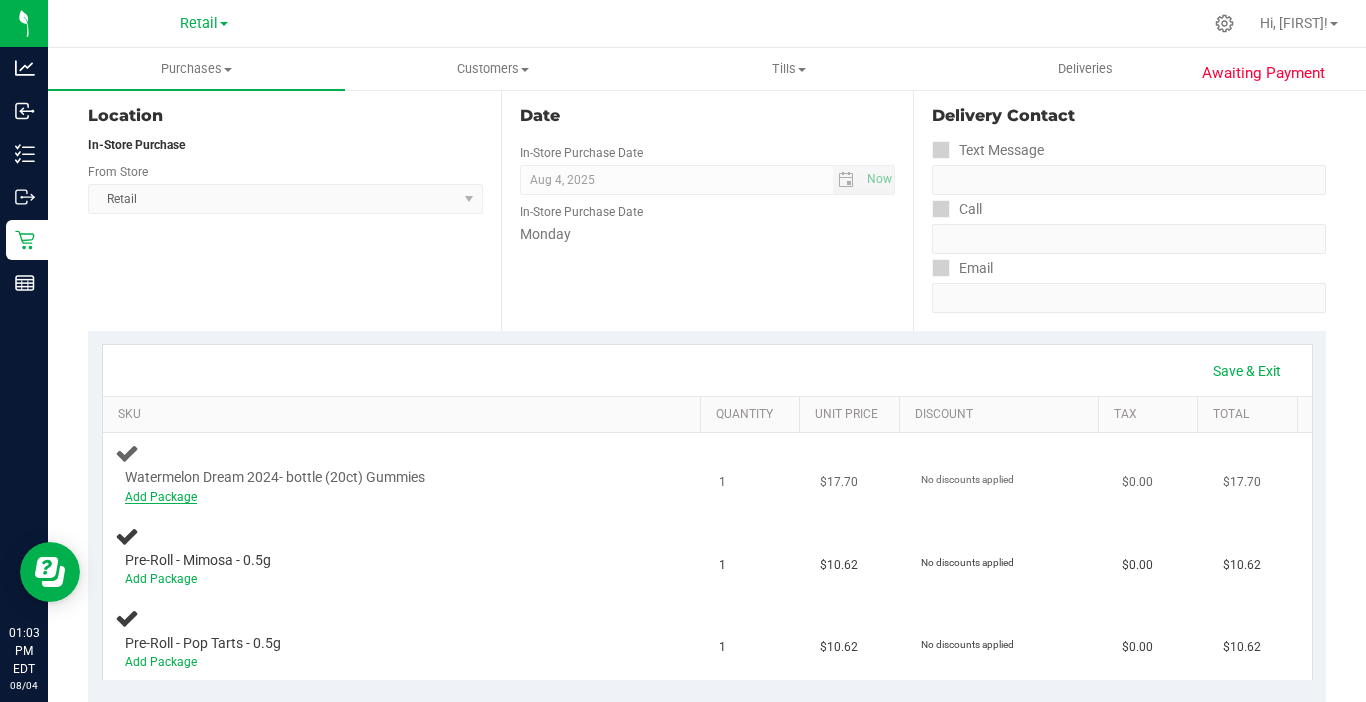 click on "Add Package" at bounding box center (161, 497) 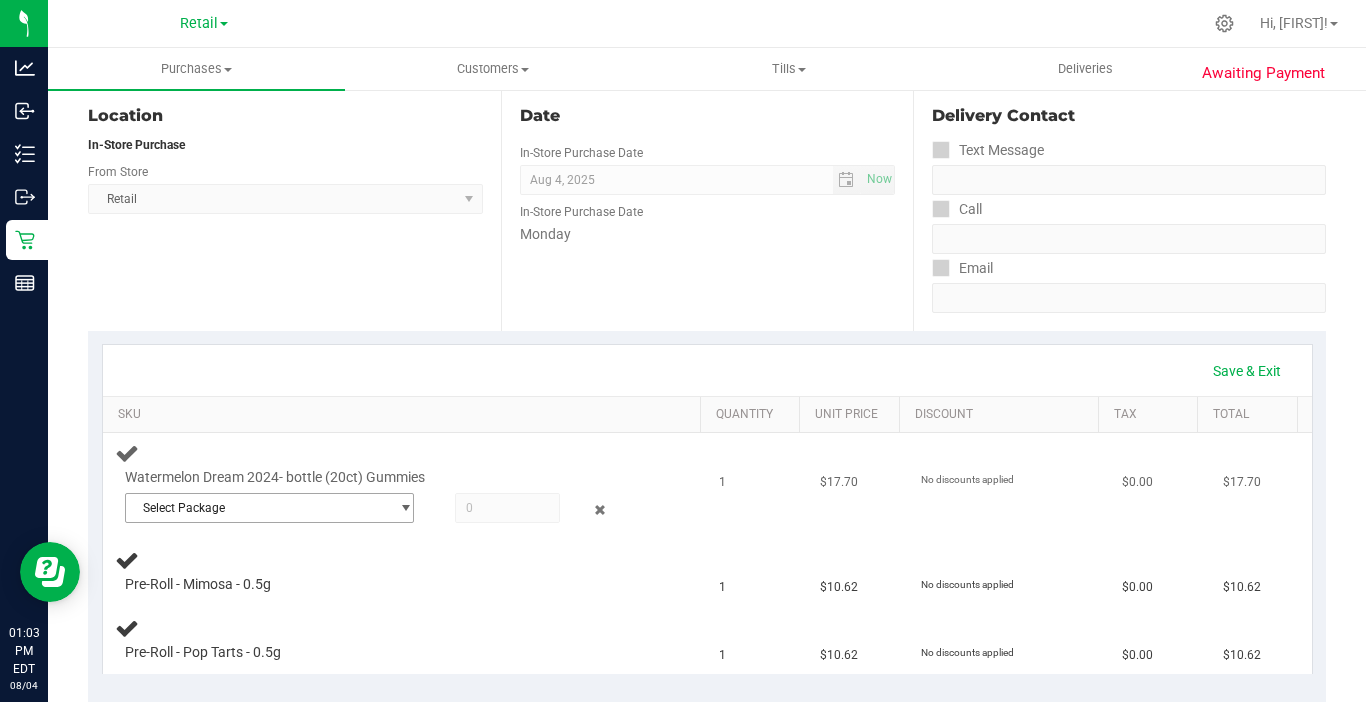 click on "Select Package" at bounding box center [257, 508] 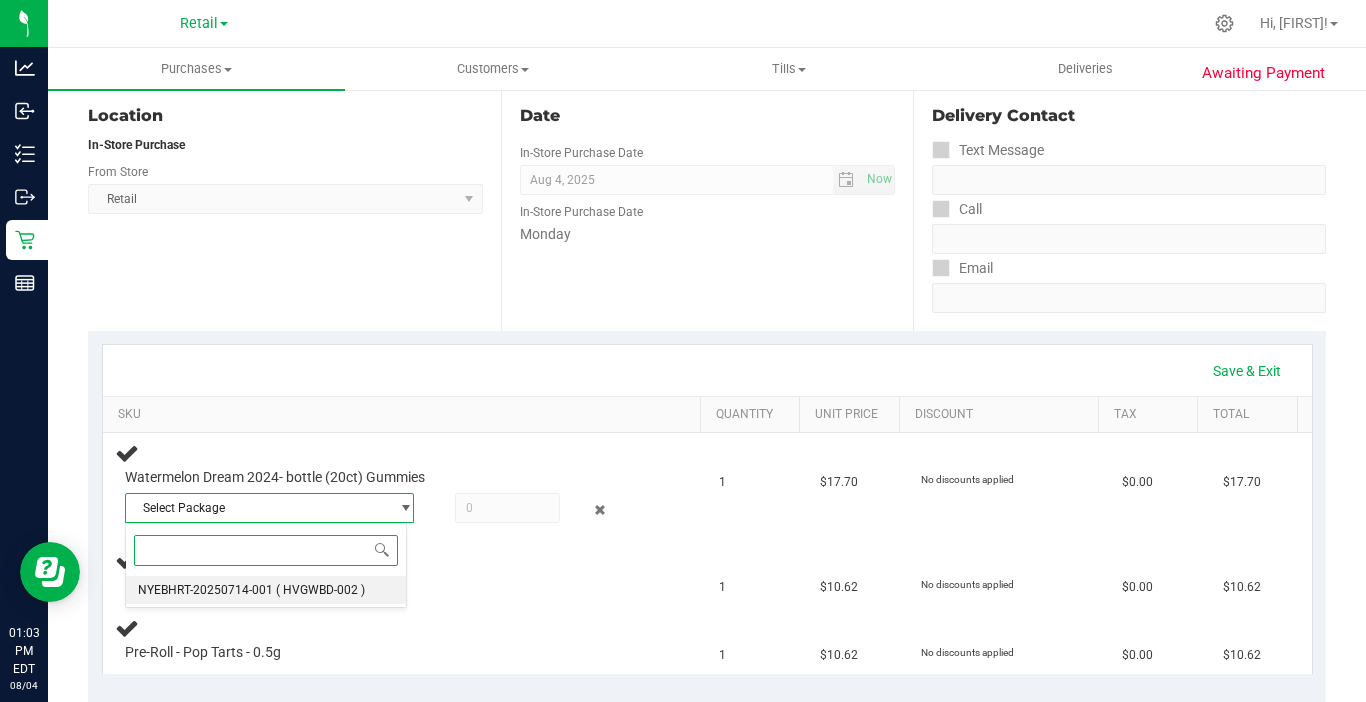 click on "NYEBHRT-20250714-001" at bounding box center (205, 590) 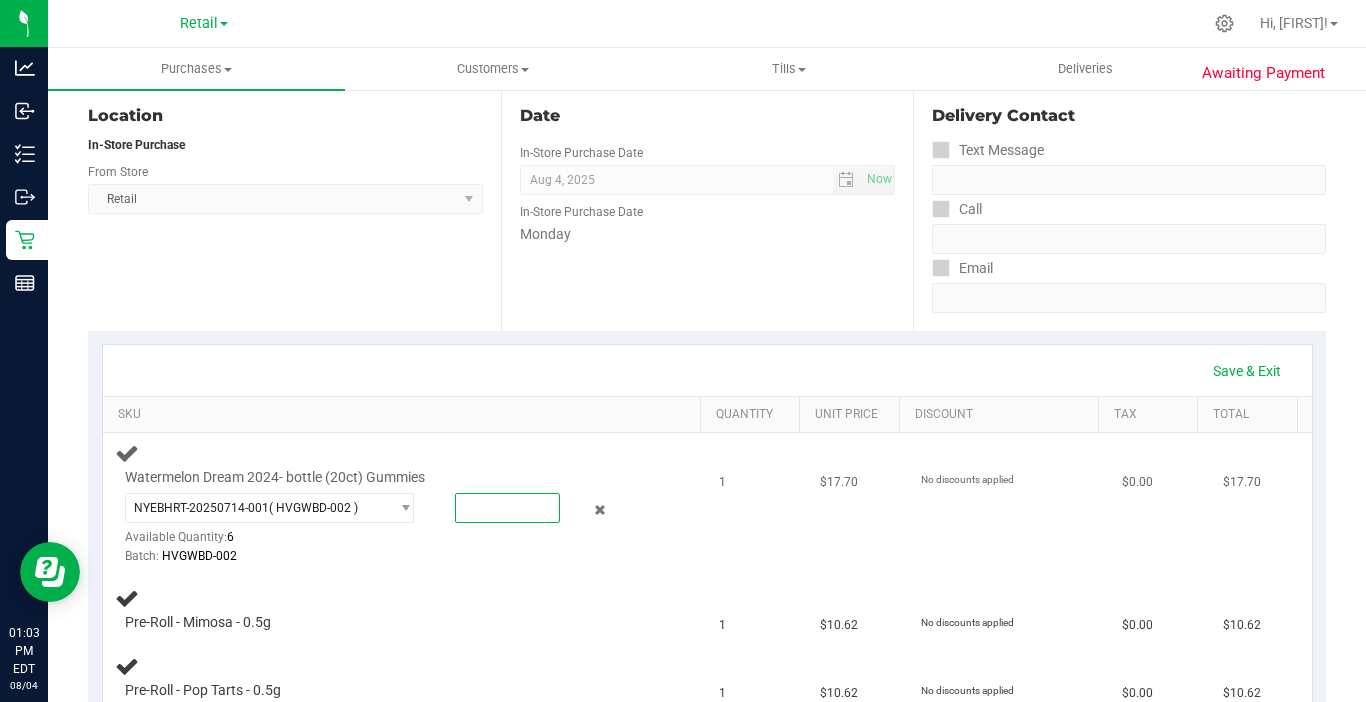 click at bounding box center (507, 508) 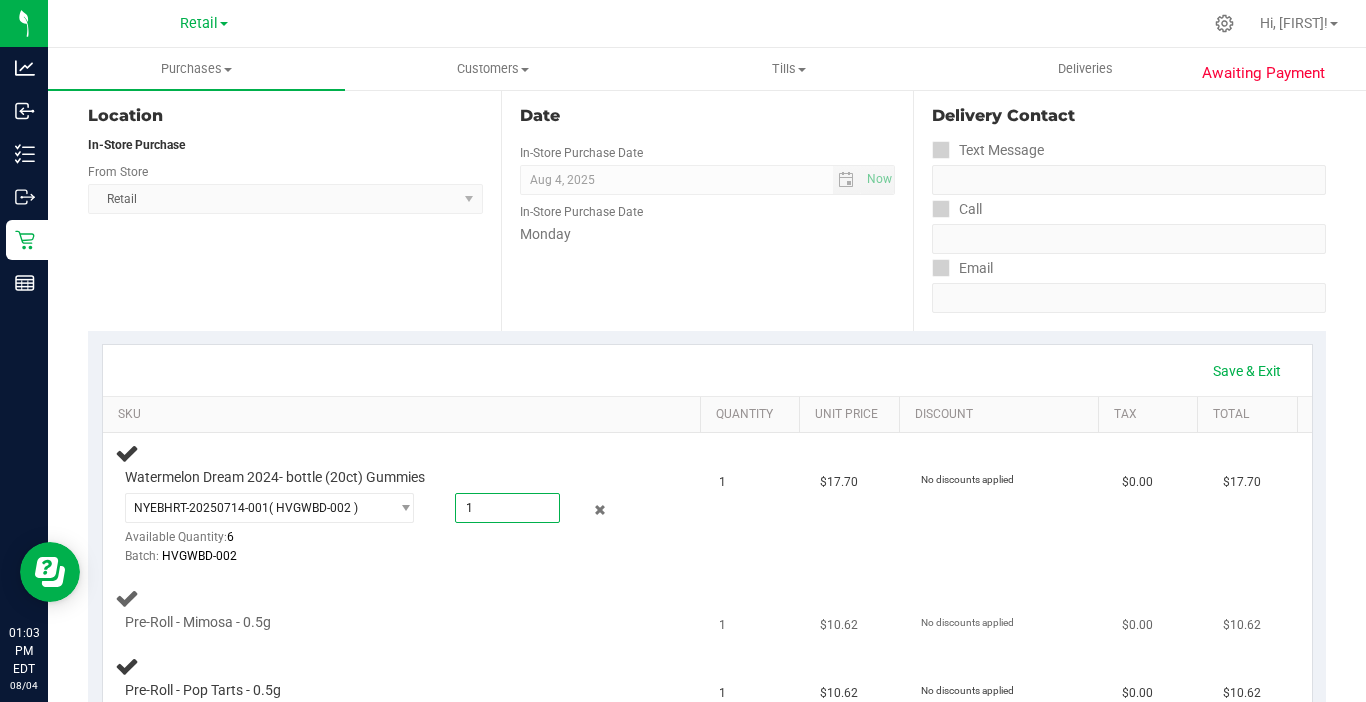 type on "1" 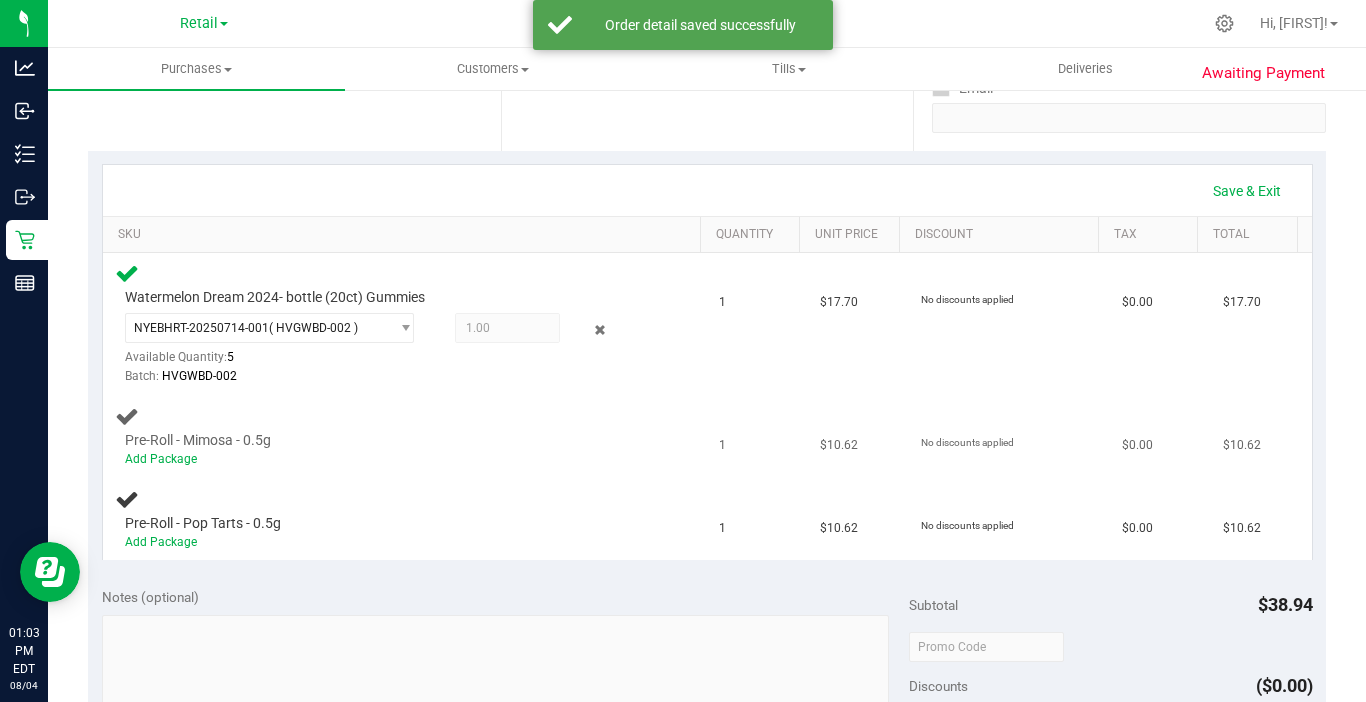 scroll, scrollTop: 400, scrollLeft: 0, axis: vertical 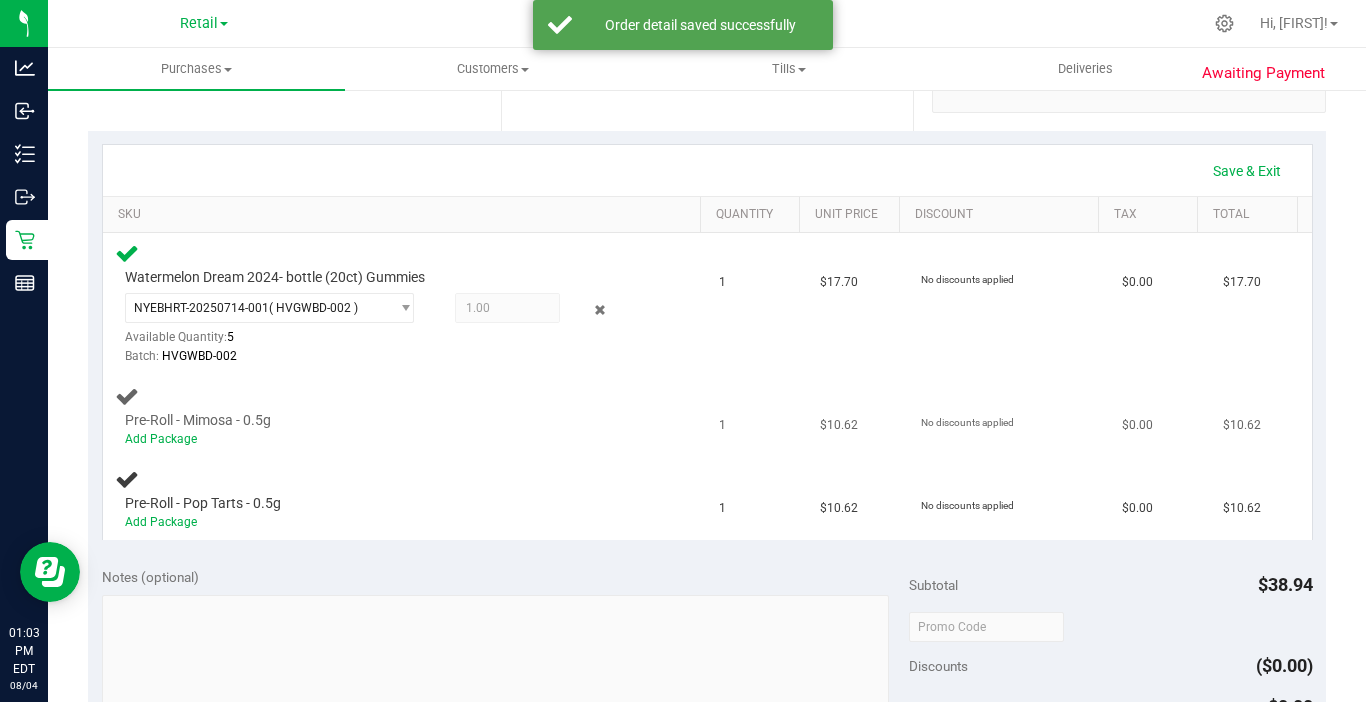 click on "Add Package" at bounding box center [386, 439] 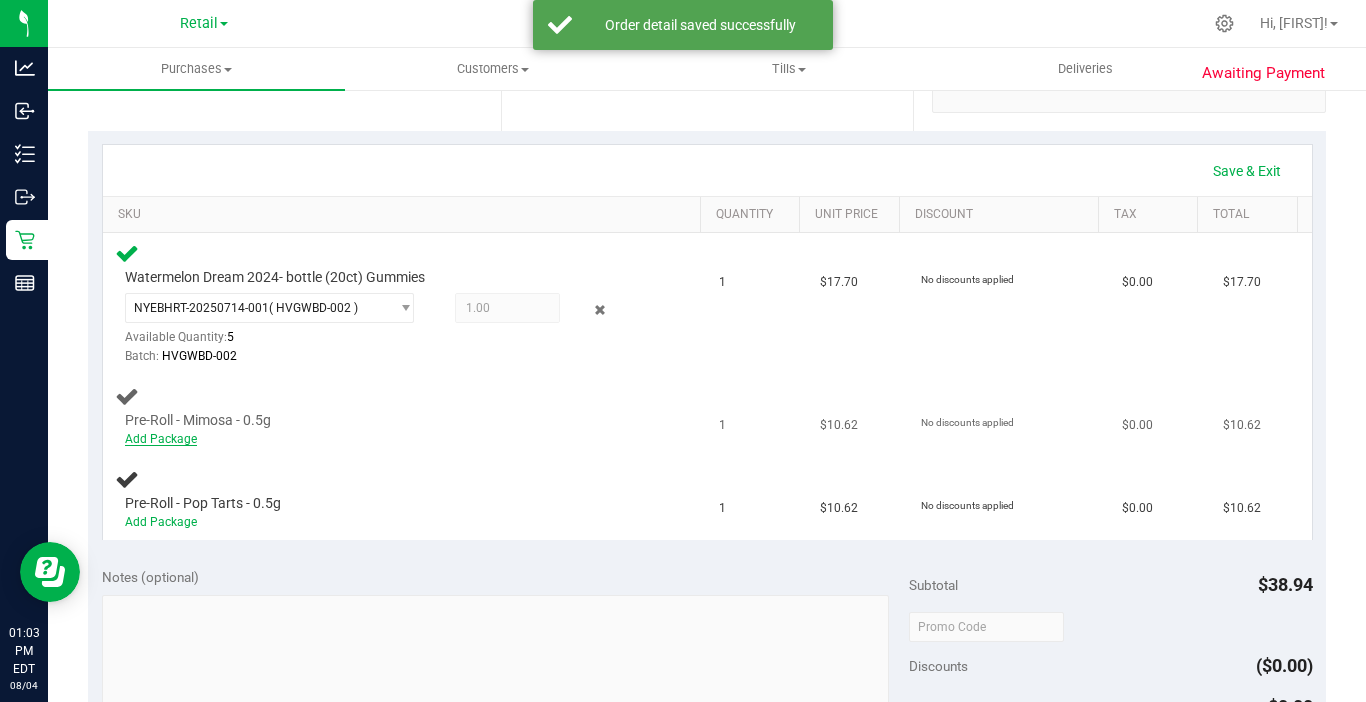 click on "Add Package" at bounding box center [386, 439] 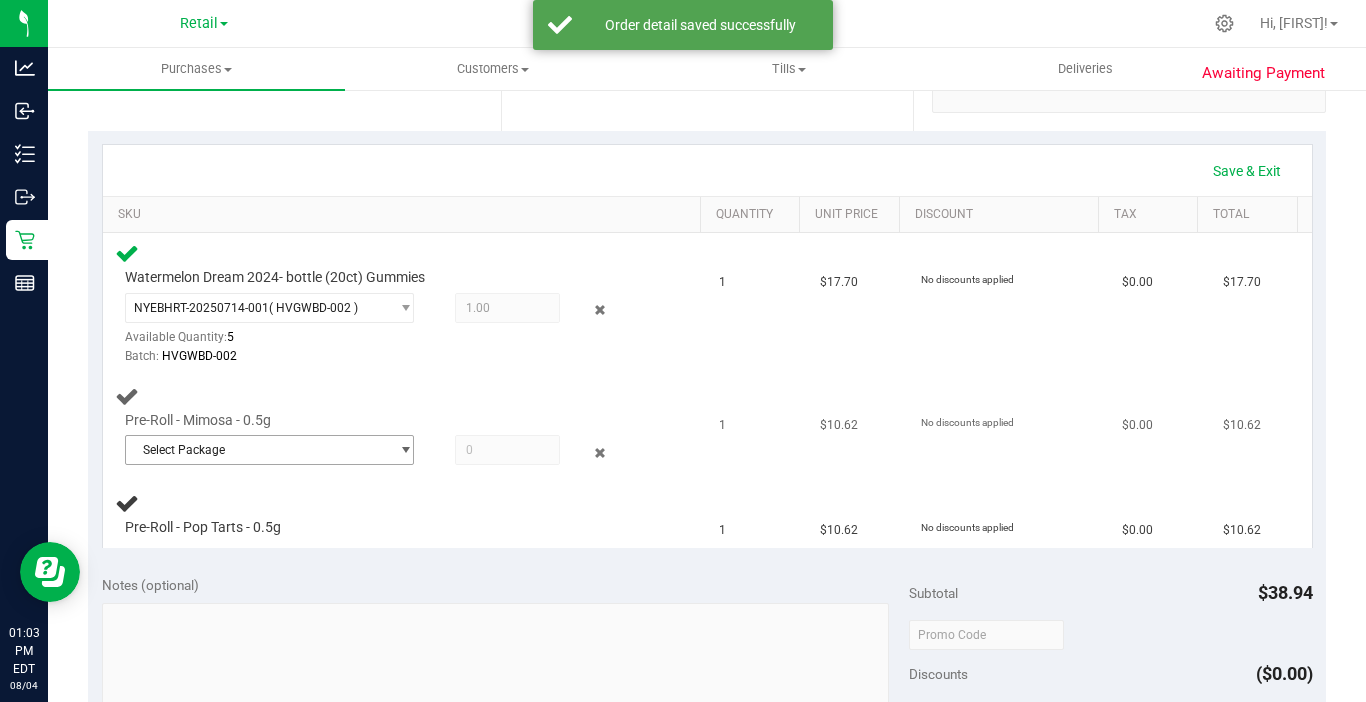 click on "Select Package" at bounding box center [257, 450] 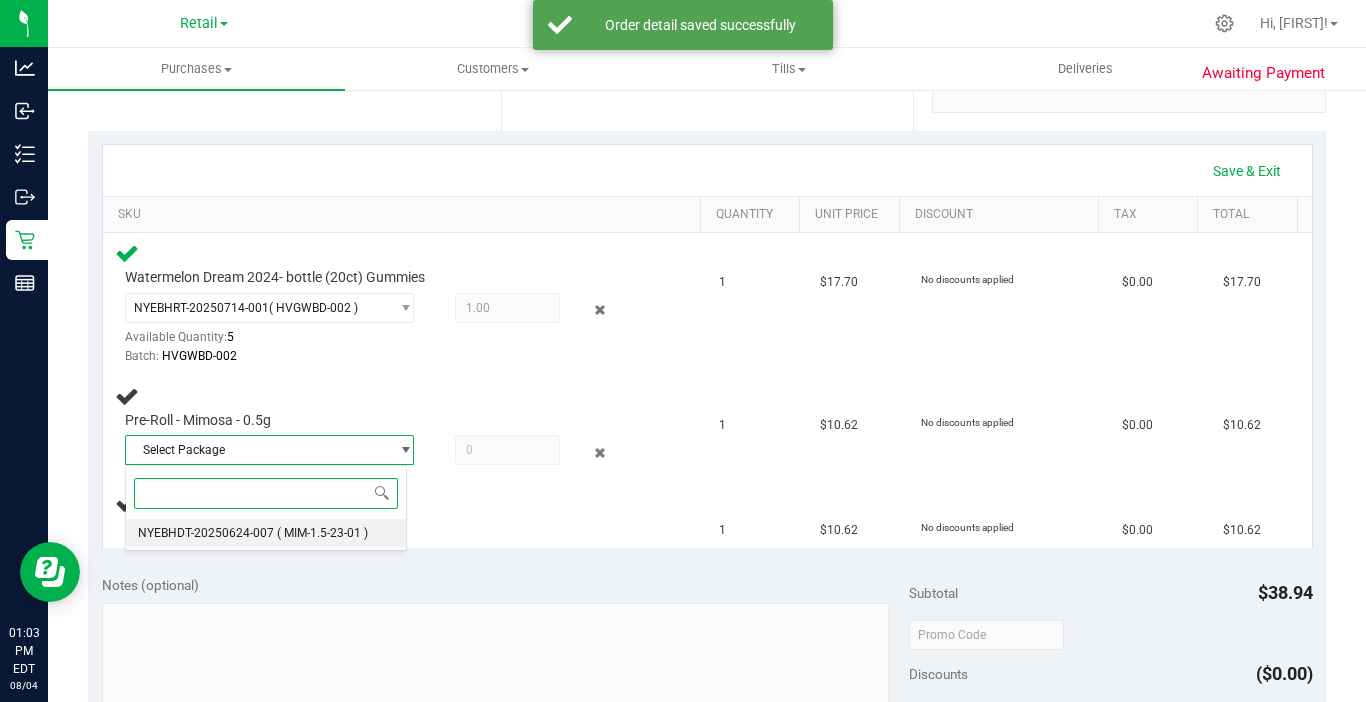 click on "NYEBHDT-20250624-007" at bounding box center [206, 533] 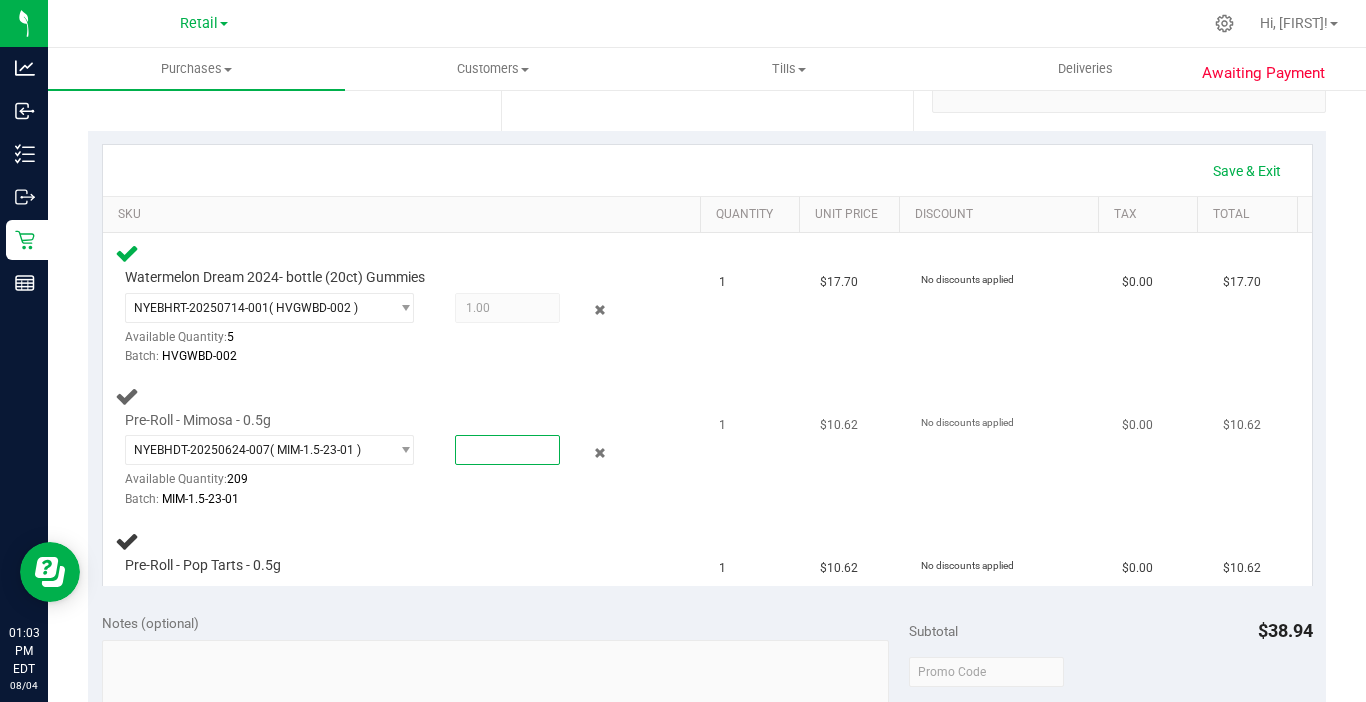 click at bounding box center (507, 450) 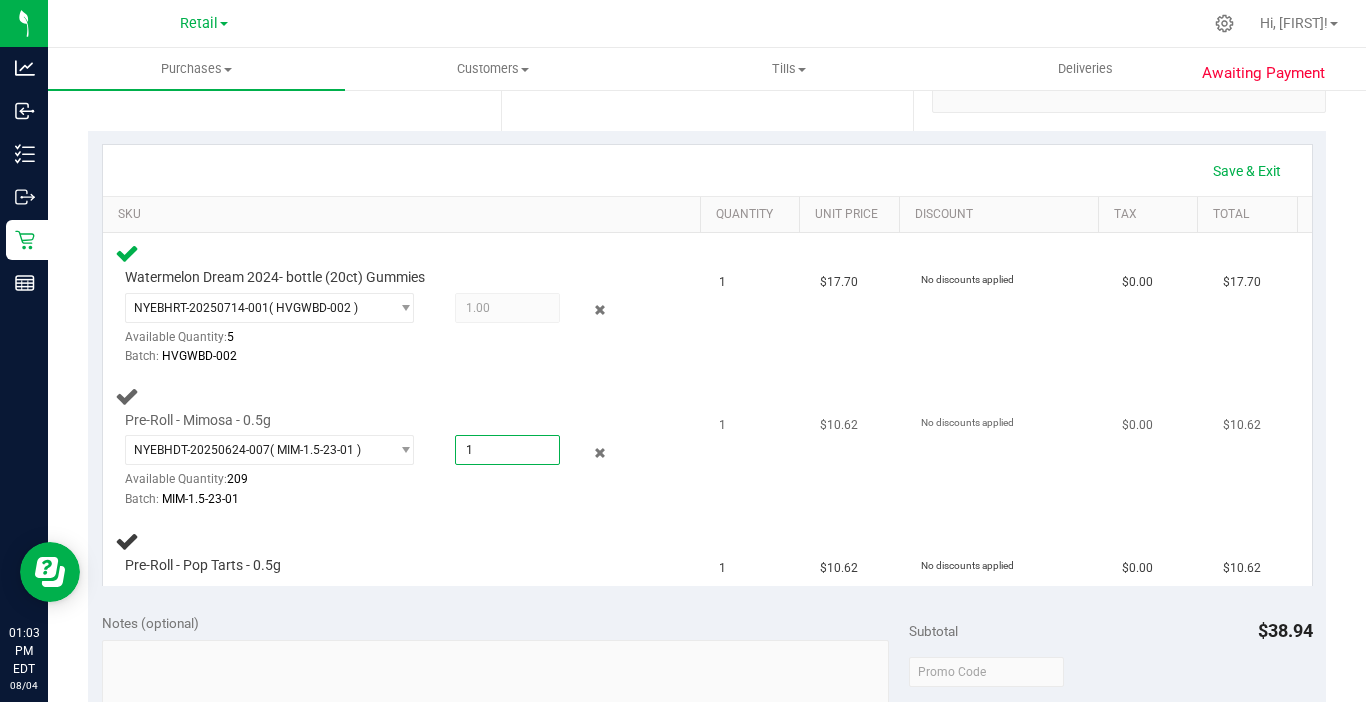 type on "1" 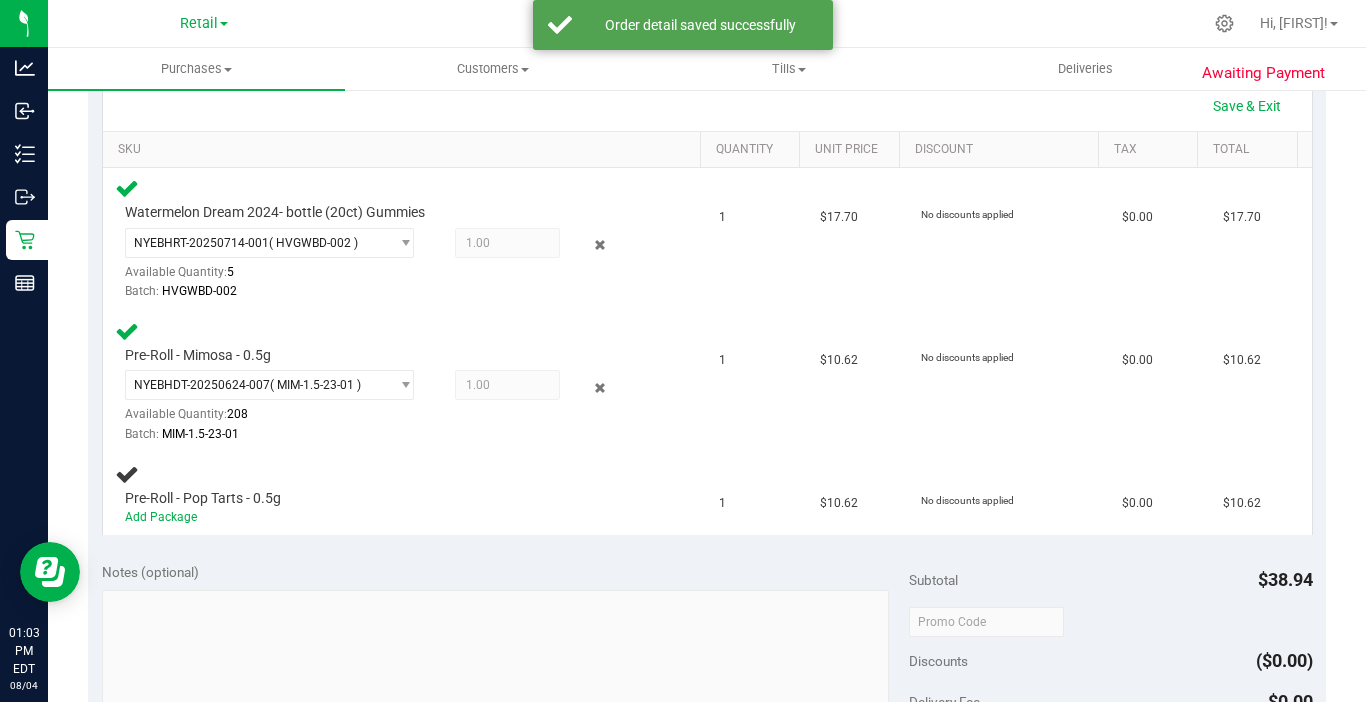 scroll, scrollTop: 500, scrollLeft: 0, axis: vertical 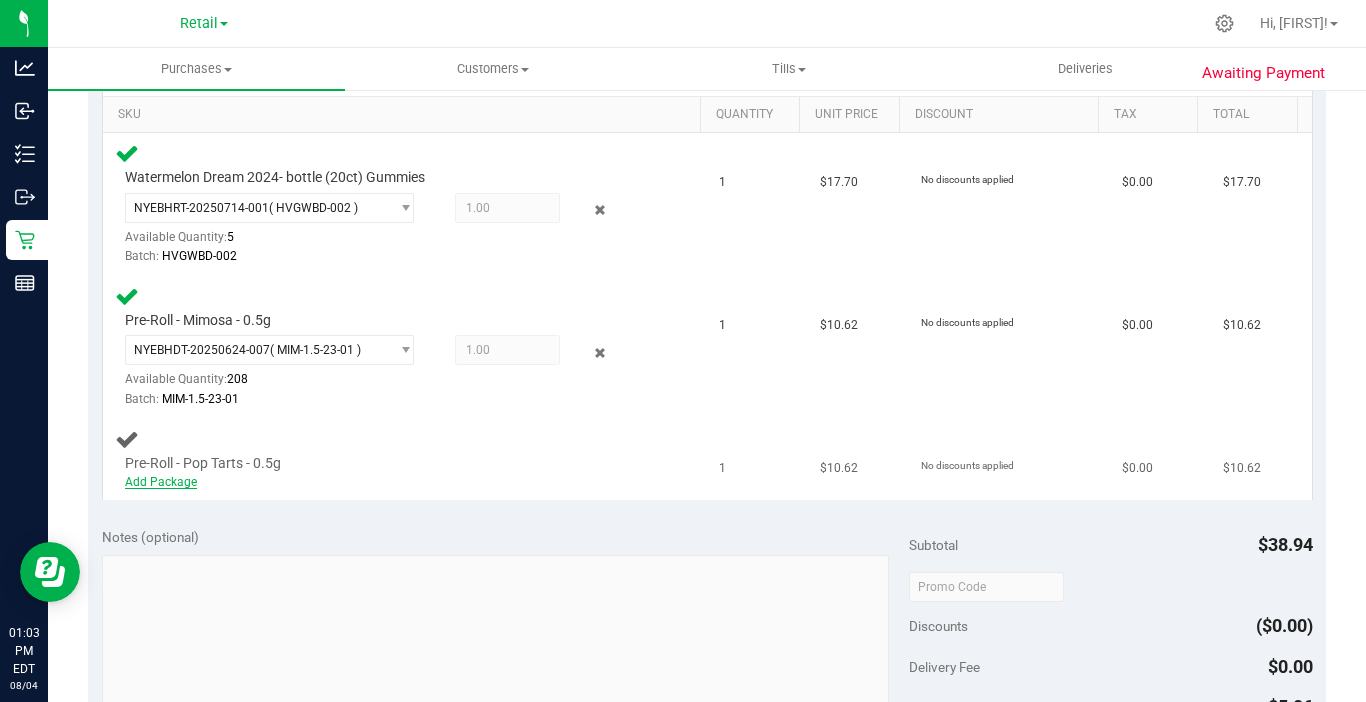 click on "Add Package" at bounding box center (161, 482) 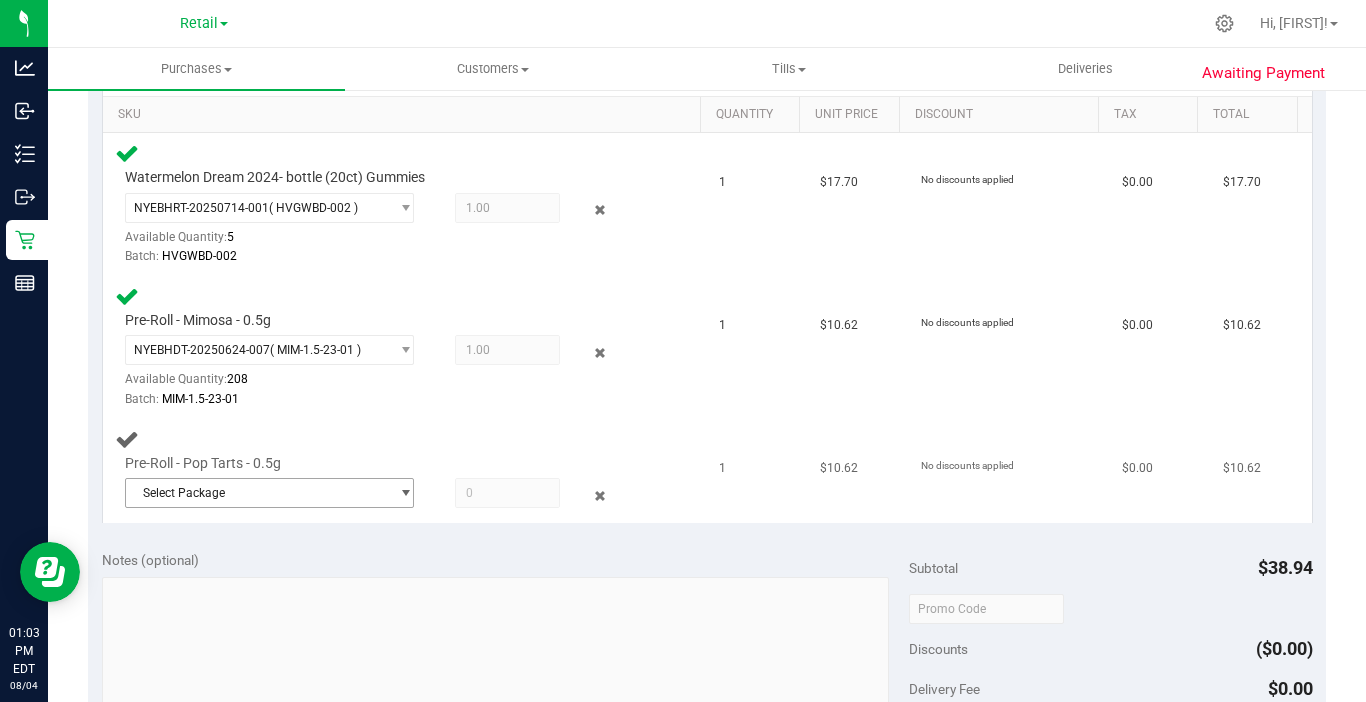 click on "Select Package" at bounding box center [257, 493] 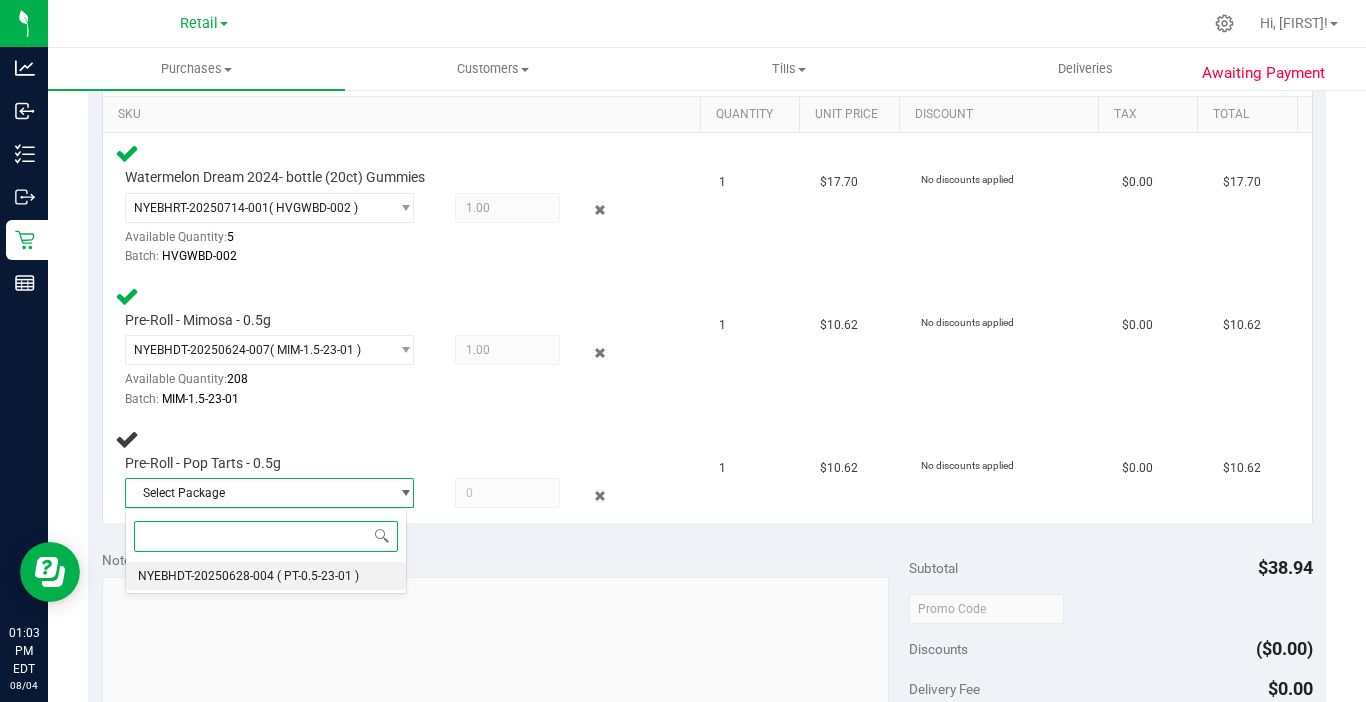 click on "NYEBHDT-20250628-004" at bounding box center [206, 576] 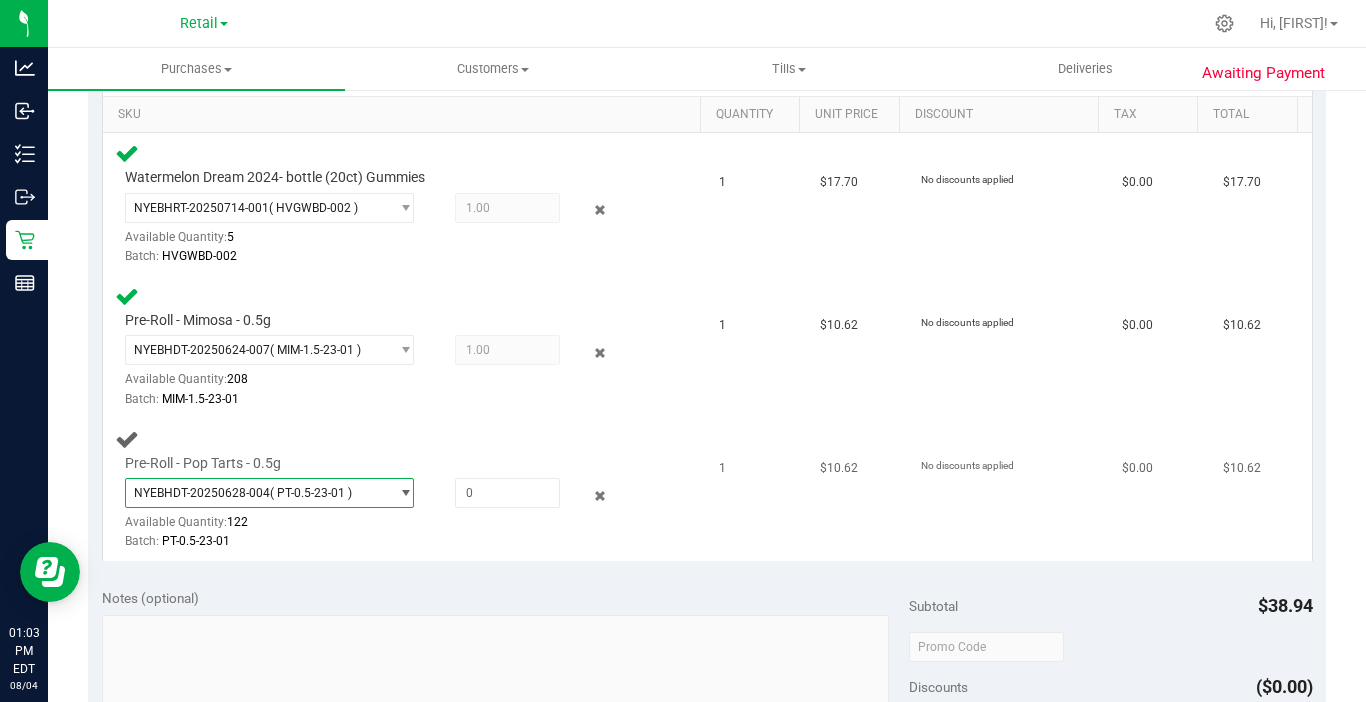 click at bounding box center (494, 493) 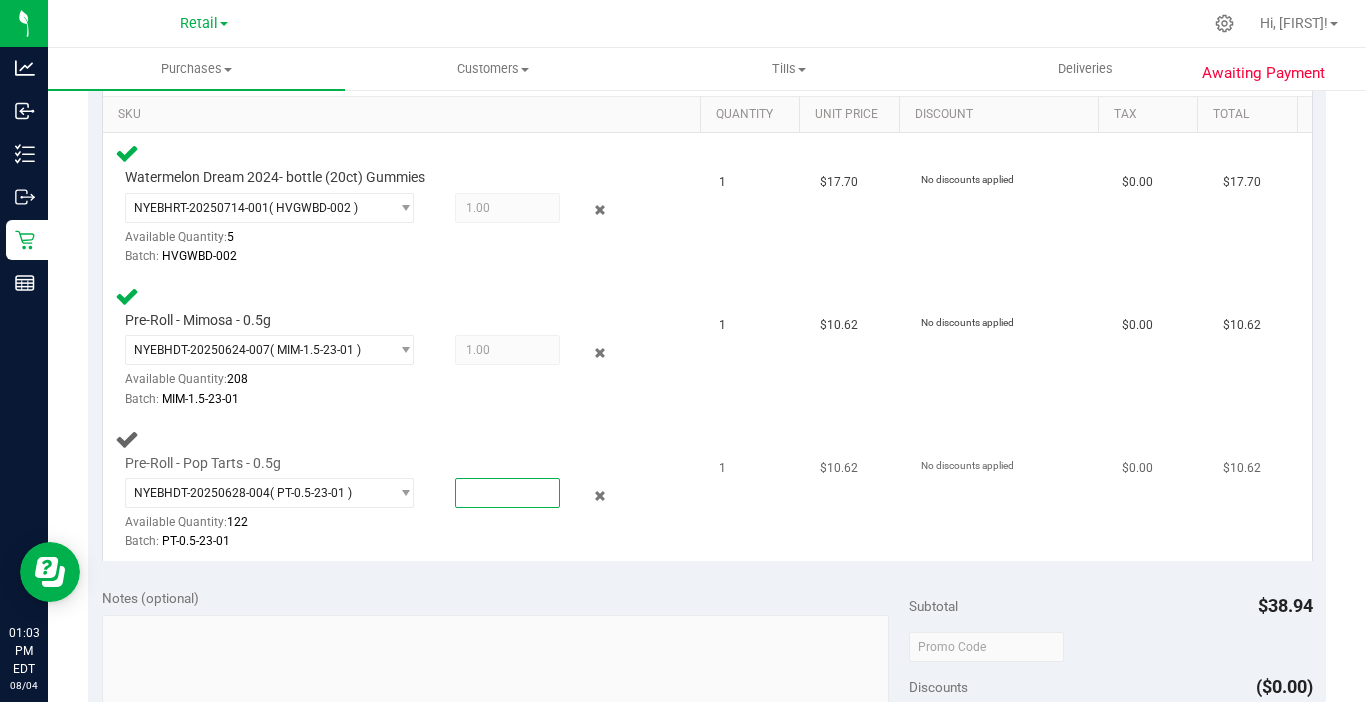click at bounding box center (507, 493) 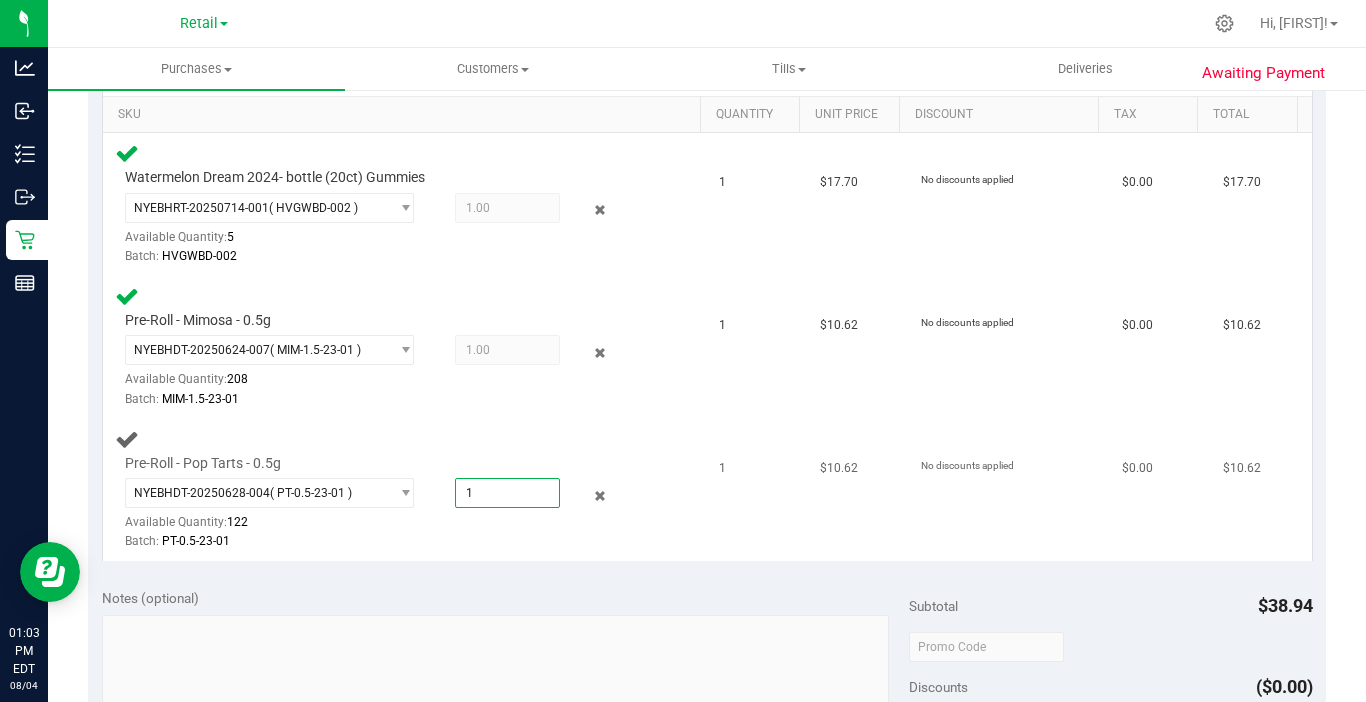 type on "1" 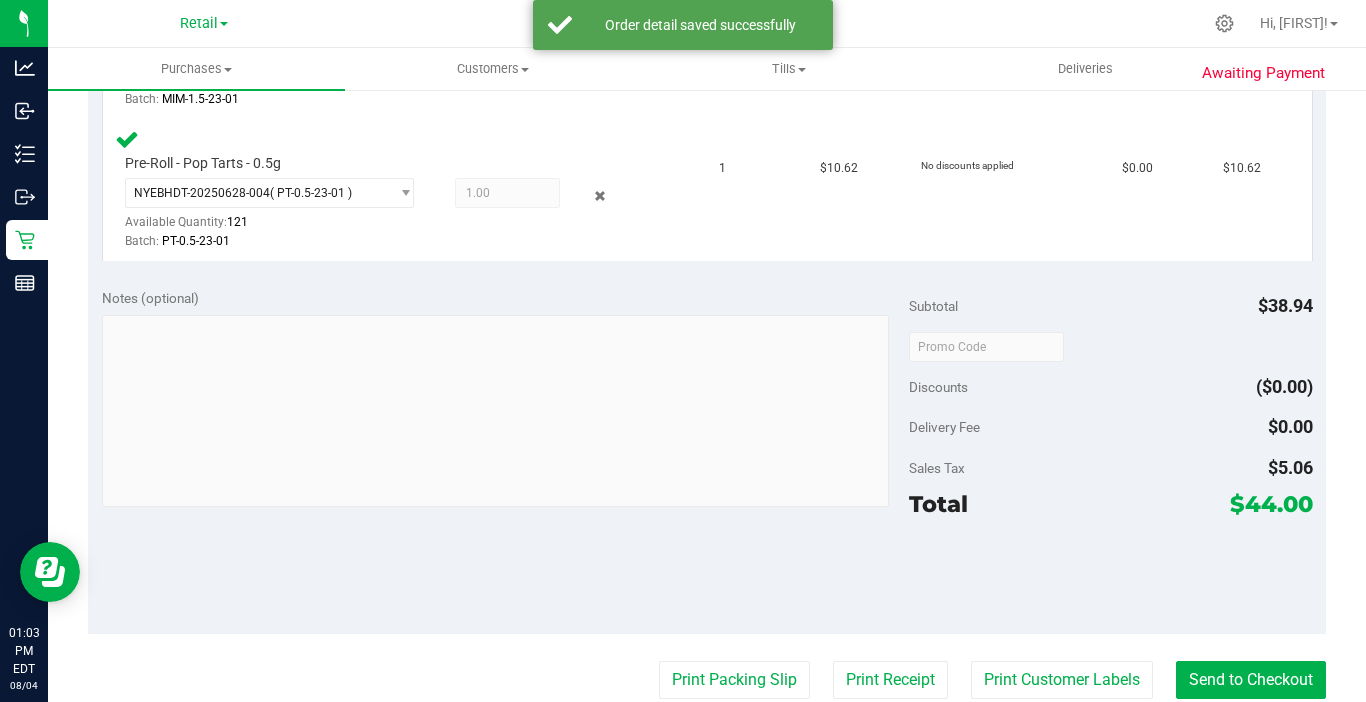 scroll, scrollTop: 900, scrollLeft: 0, axis: vertical 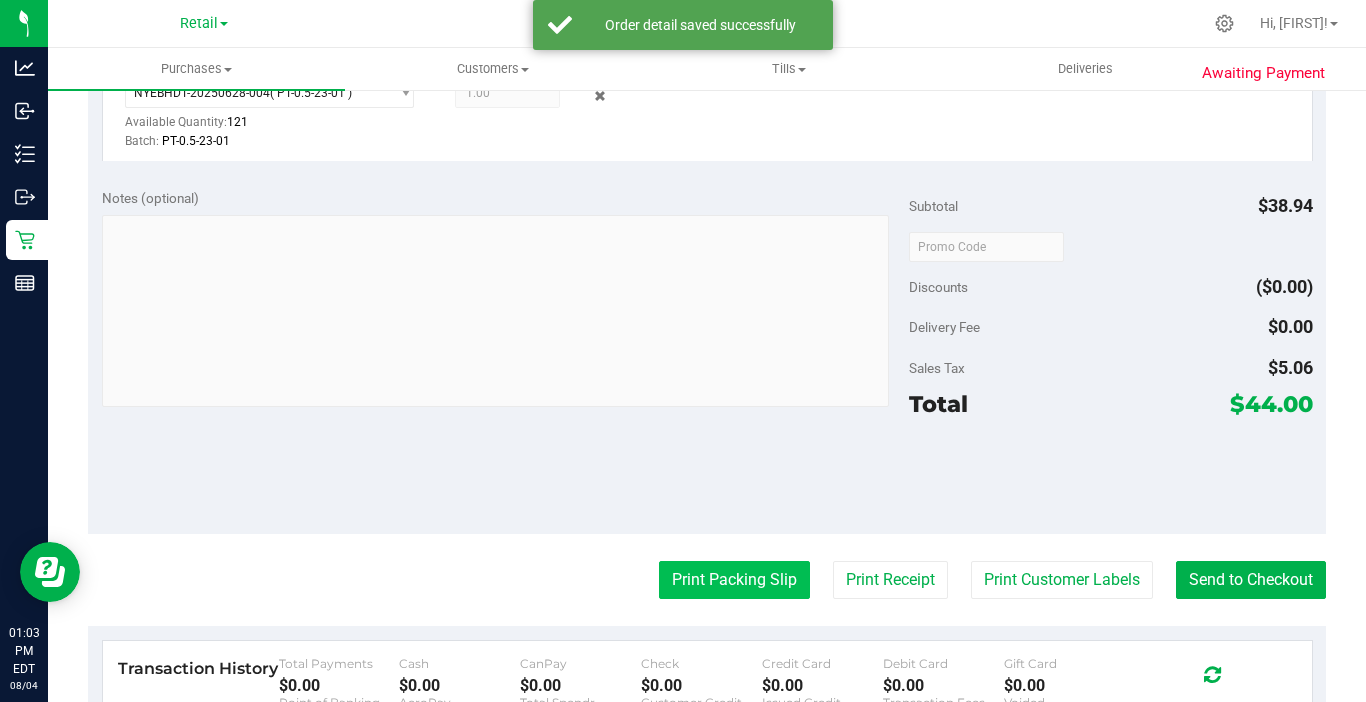 click on "Print Packing Slip" at bounding box center [734, 580] 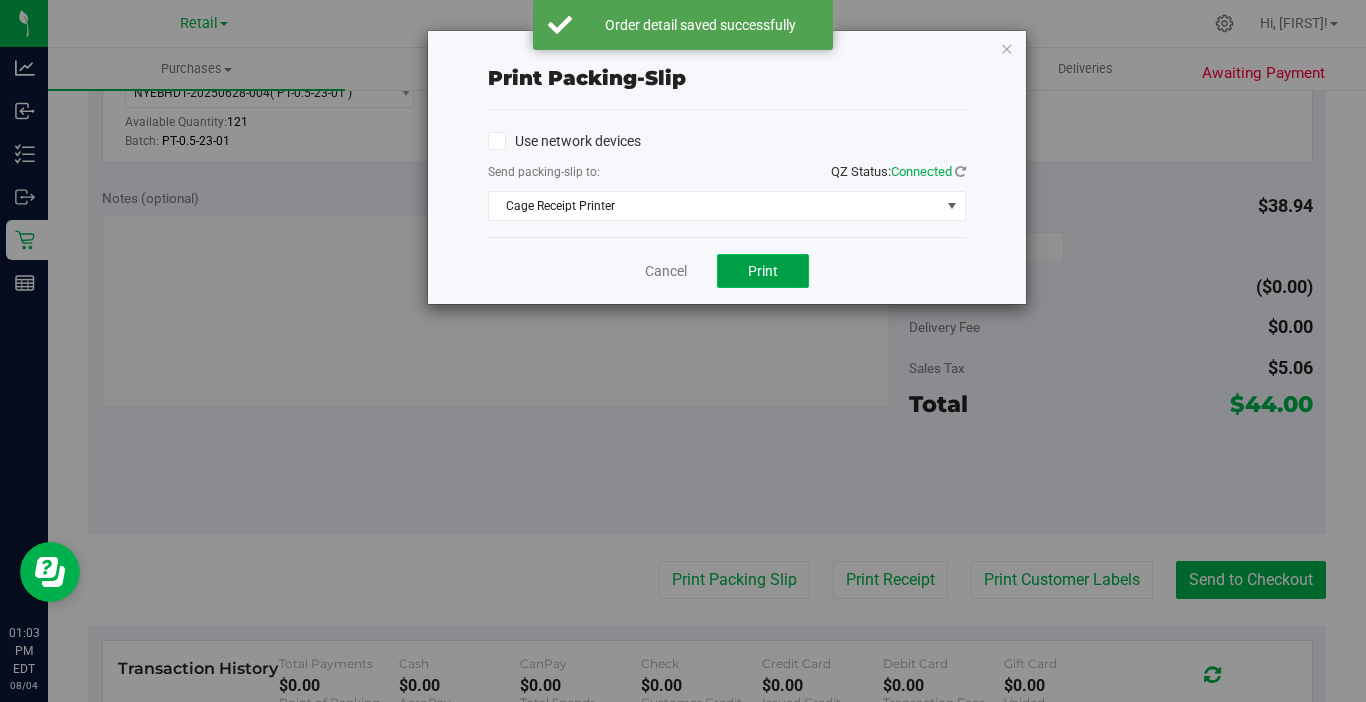 click on "Print" at bounding box center (763, 271) 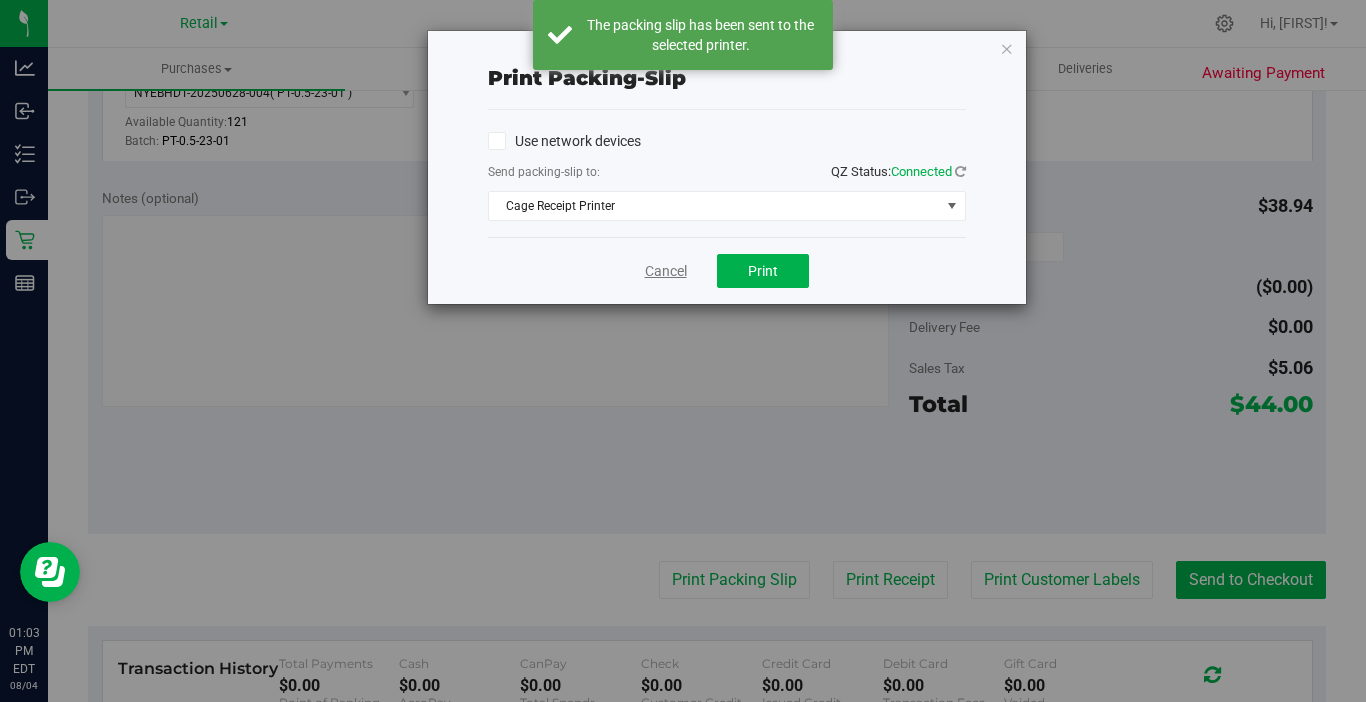 click on "Cancel" at bounding box center (666, 271) 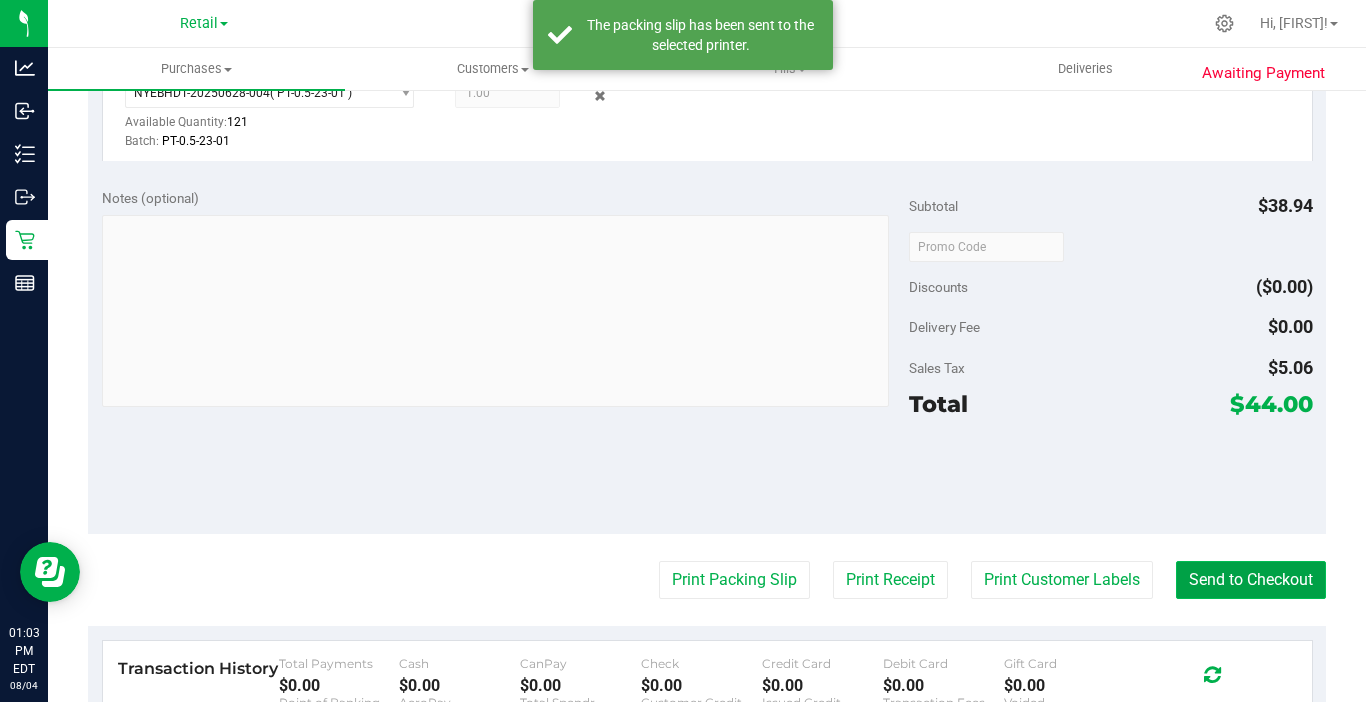 click on "Send to Checkout" at bounding box center (1251, 580) 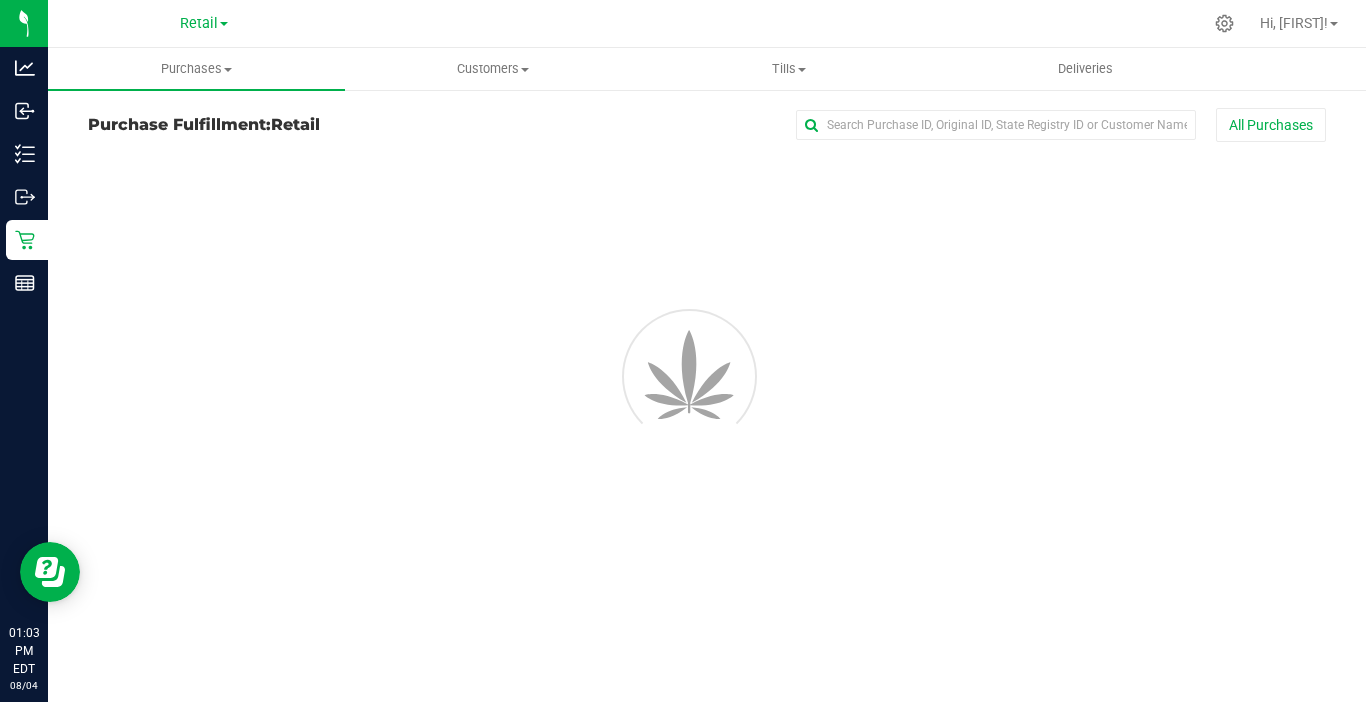 scroll, scrollTop: 0, scrollLeft: 0, axis: both 